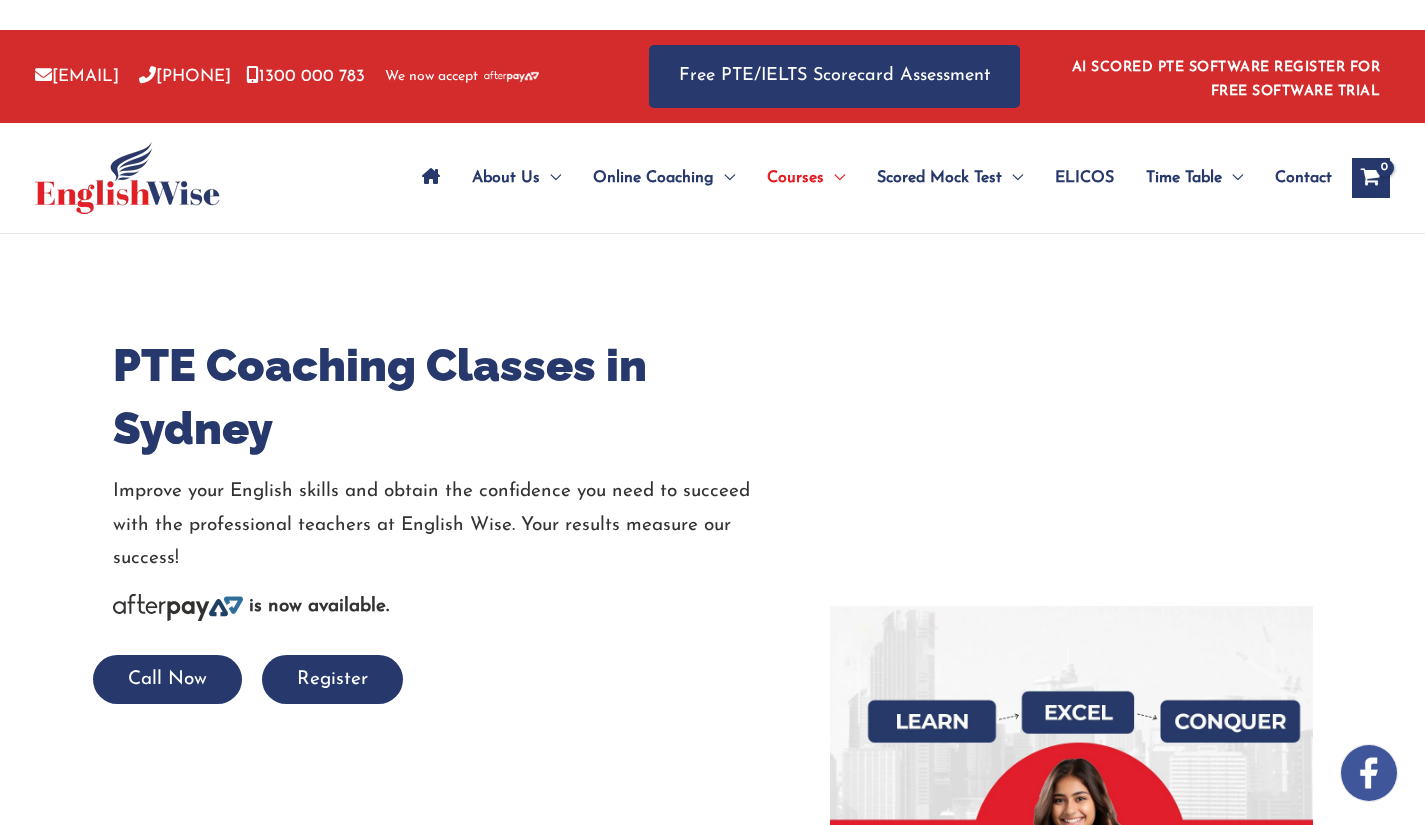 scroll, scrollTop: 0, scrollLeft: 0, axis: both 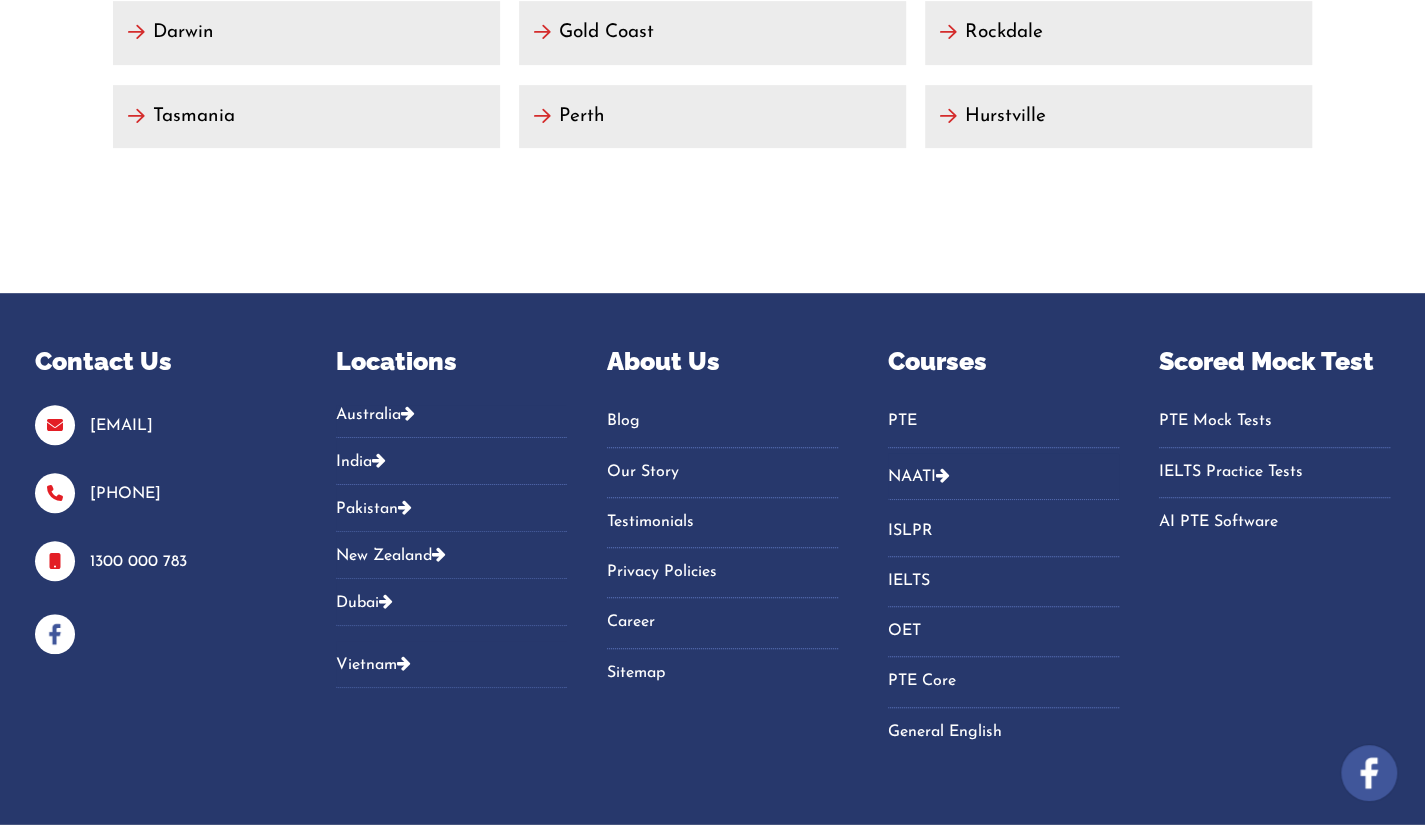 drag, startPoint x: 938, startPoint y: 779, endPoint x: 487, endPoint y: 745, distance: 452.2798 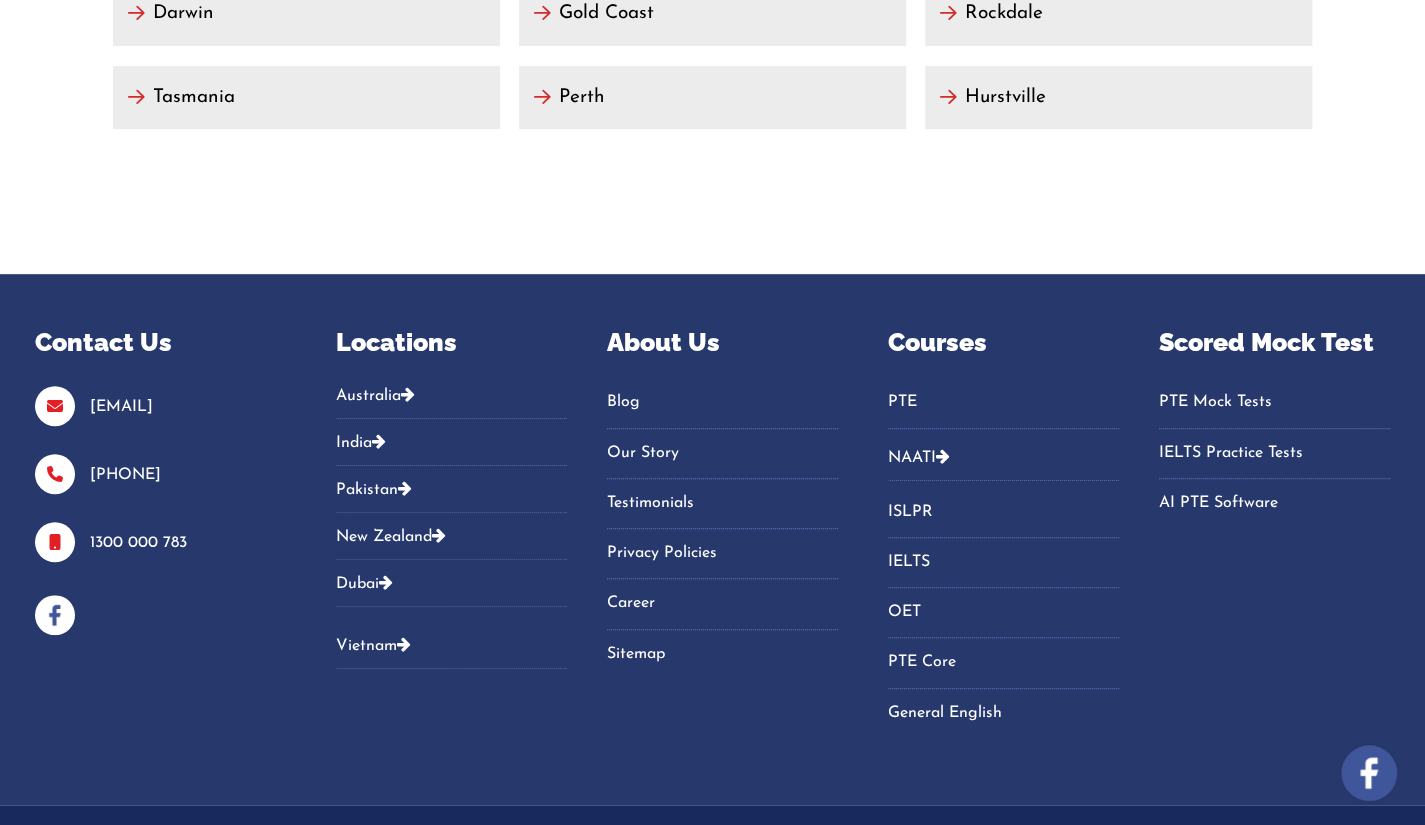 click on "Copyright © 2025 EnglishWise.  Privacy Policy  |  Refund Policy
Web Design Melbourne & SEO by   Make My Website" at bounding box center (712, 858) 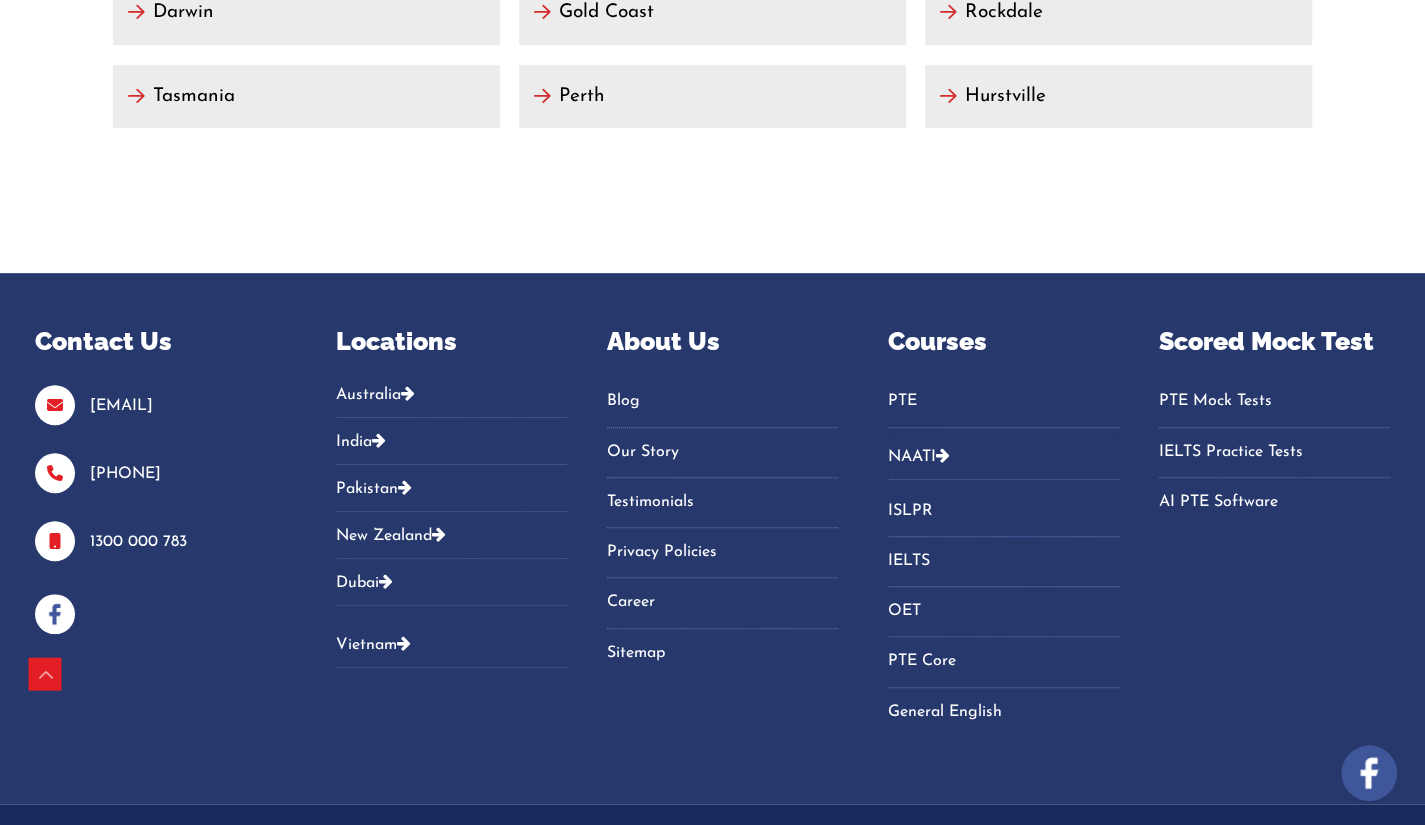 scroll, scrollTop: 17660, scrollLeft: 0, axis: vertical 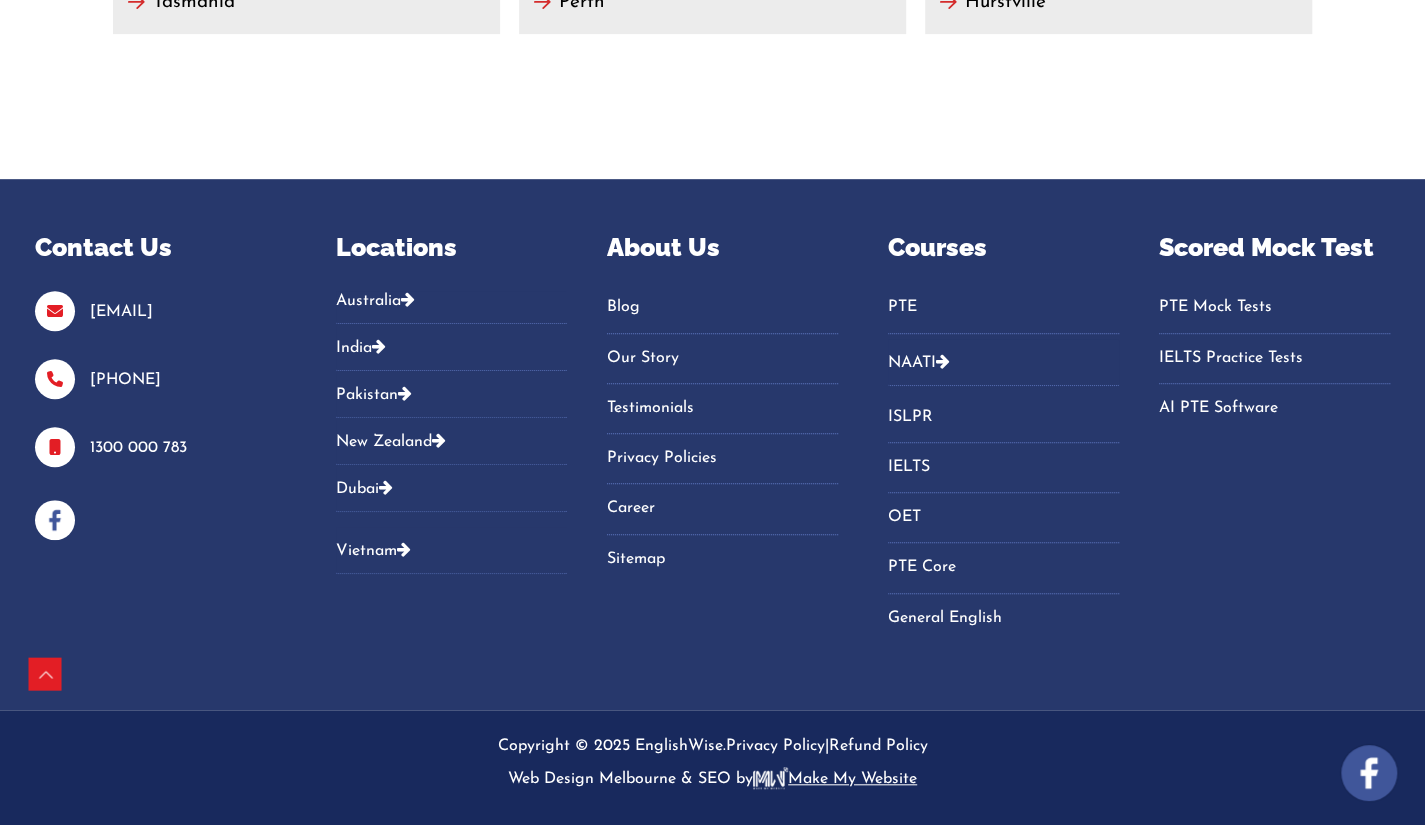 drag, startPoint x: 972, startPoint y: 784, endPoint x: 466, endPoint y: 742, distance: 507.74008 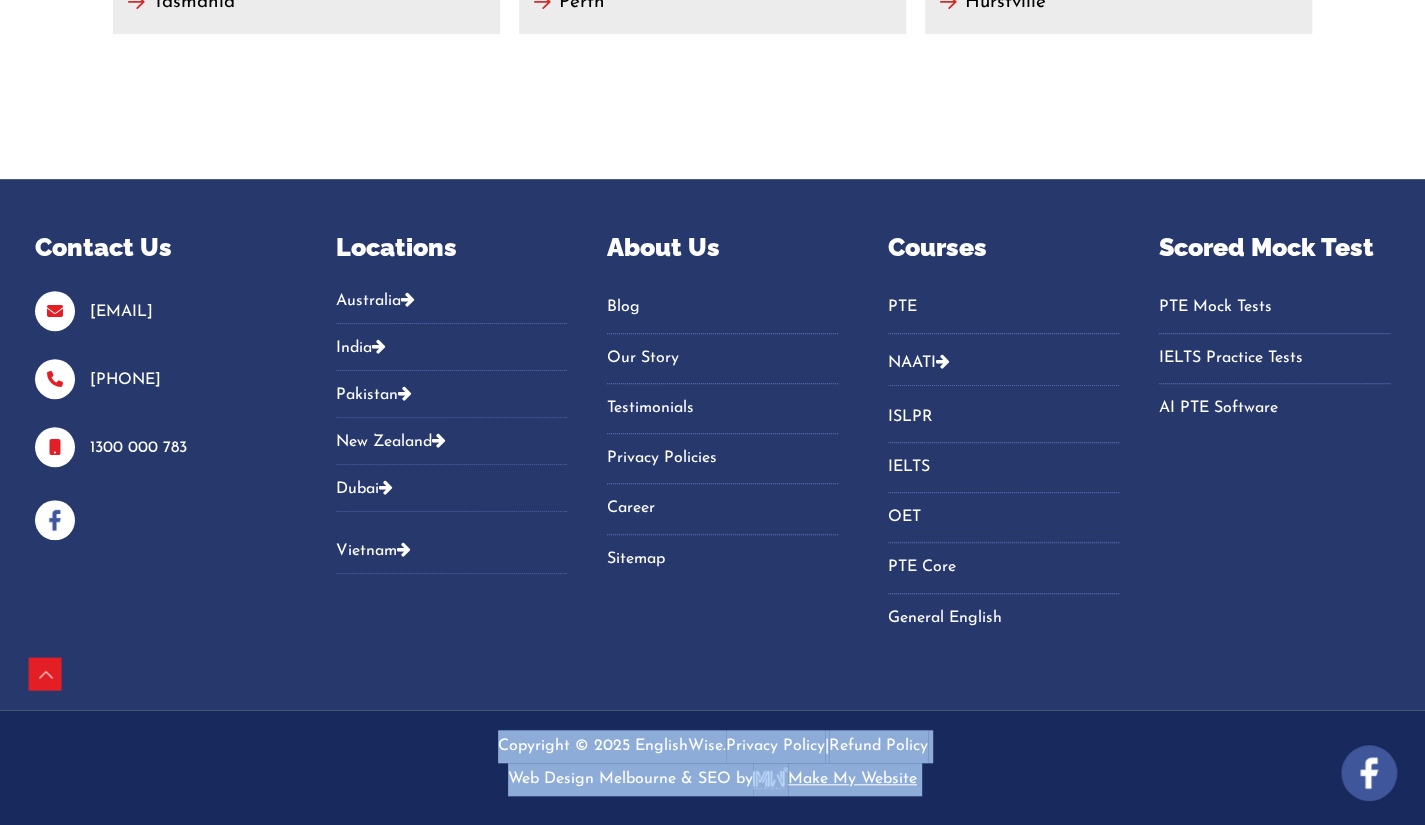 drag, startPoint x: 980, startPoint y: 779, endPoint x: 464, endPoint y: 736, distance: 517.7886 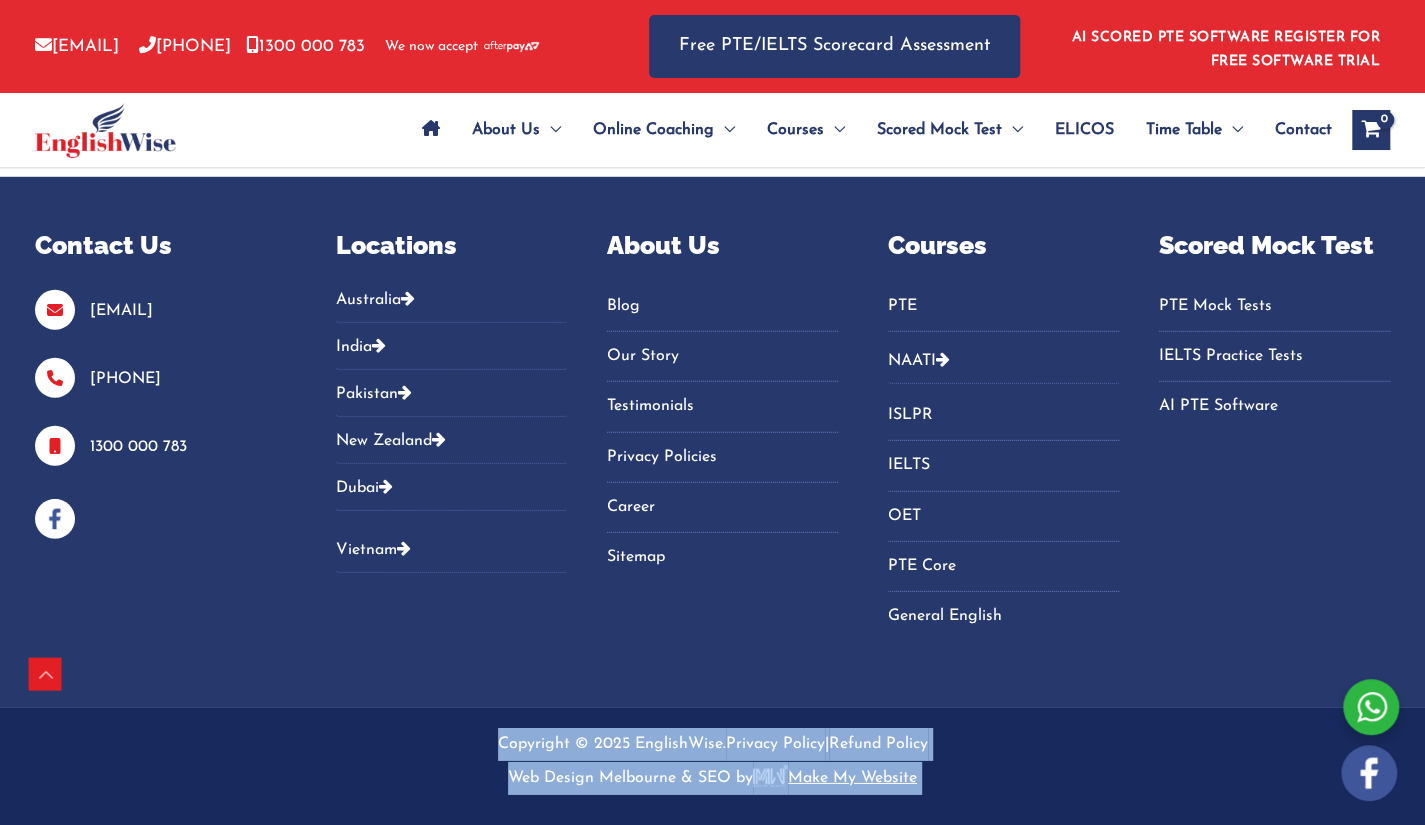 drag, startPoint x: 978, startPoint y: 768, endPoint x: 456, endPoint y: 742, distance: 522.6471 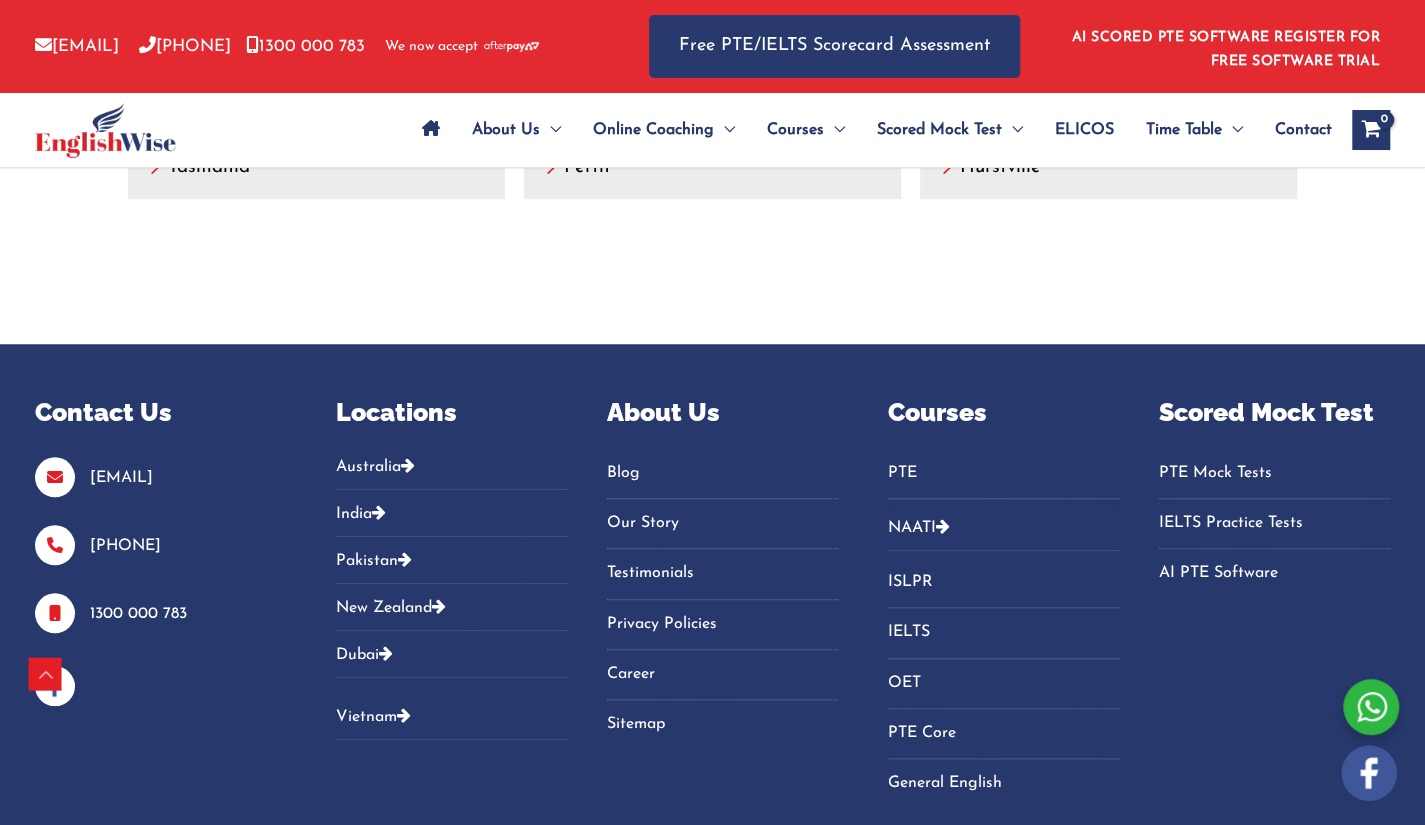 scroll, scrollTop: 9454, scrollLeft: 0, axis: vertical 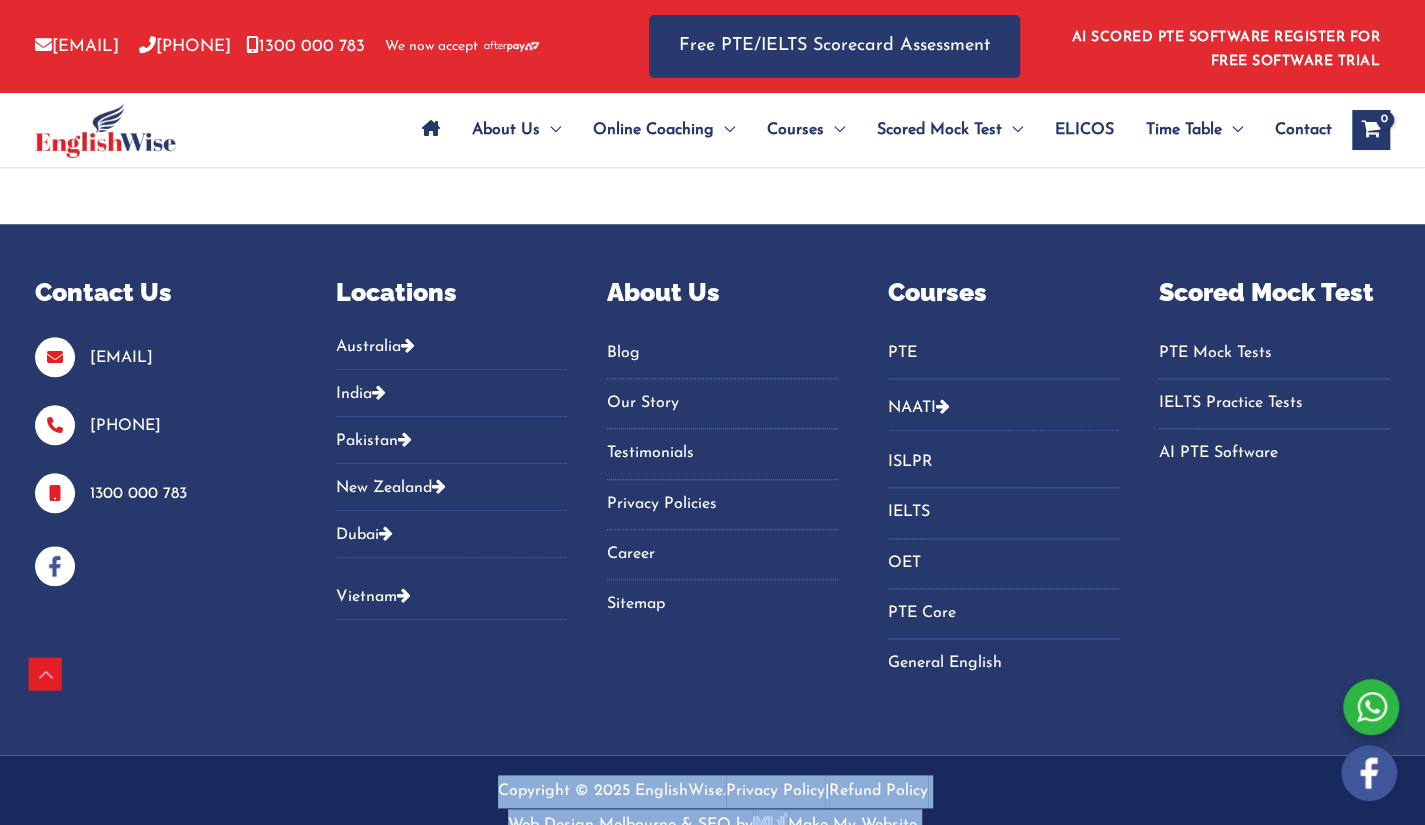 click on "Copyright © 2025 EnglishWise.  Privacy Policy  |  Refund Policy
Web Design Melbourne & SEO by   Make My Website" at bounding box center (712, 808) 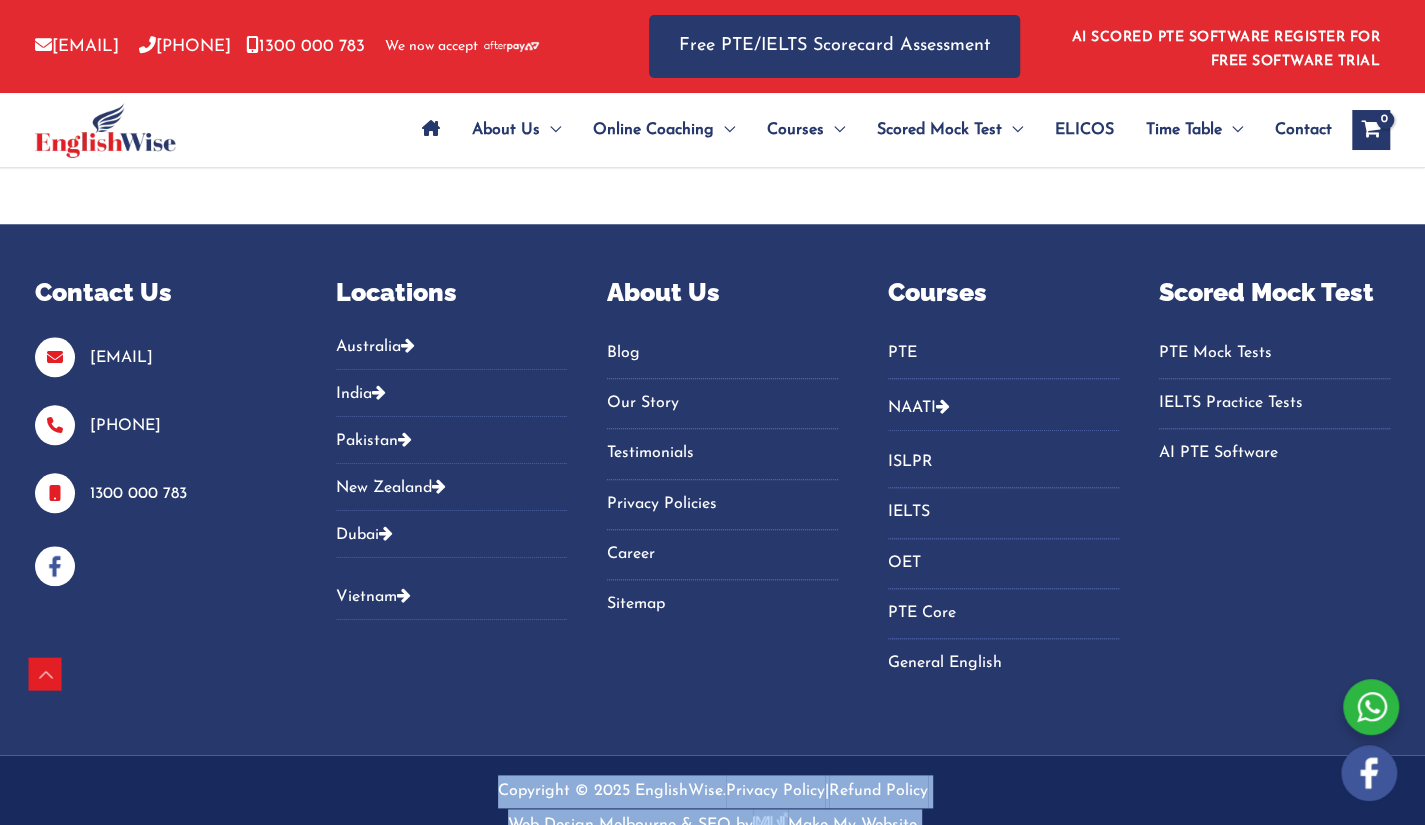 drag, startPoint x: 472, startPoint y: 734, endPoint x: 959, endPoint y: 769, distance: 488.25607 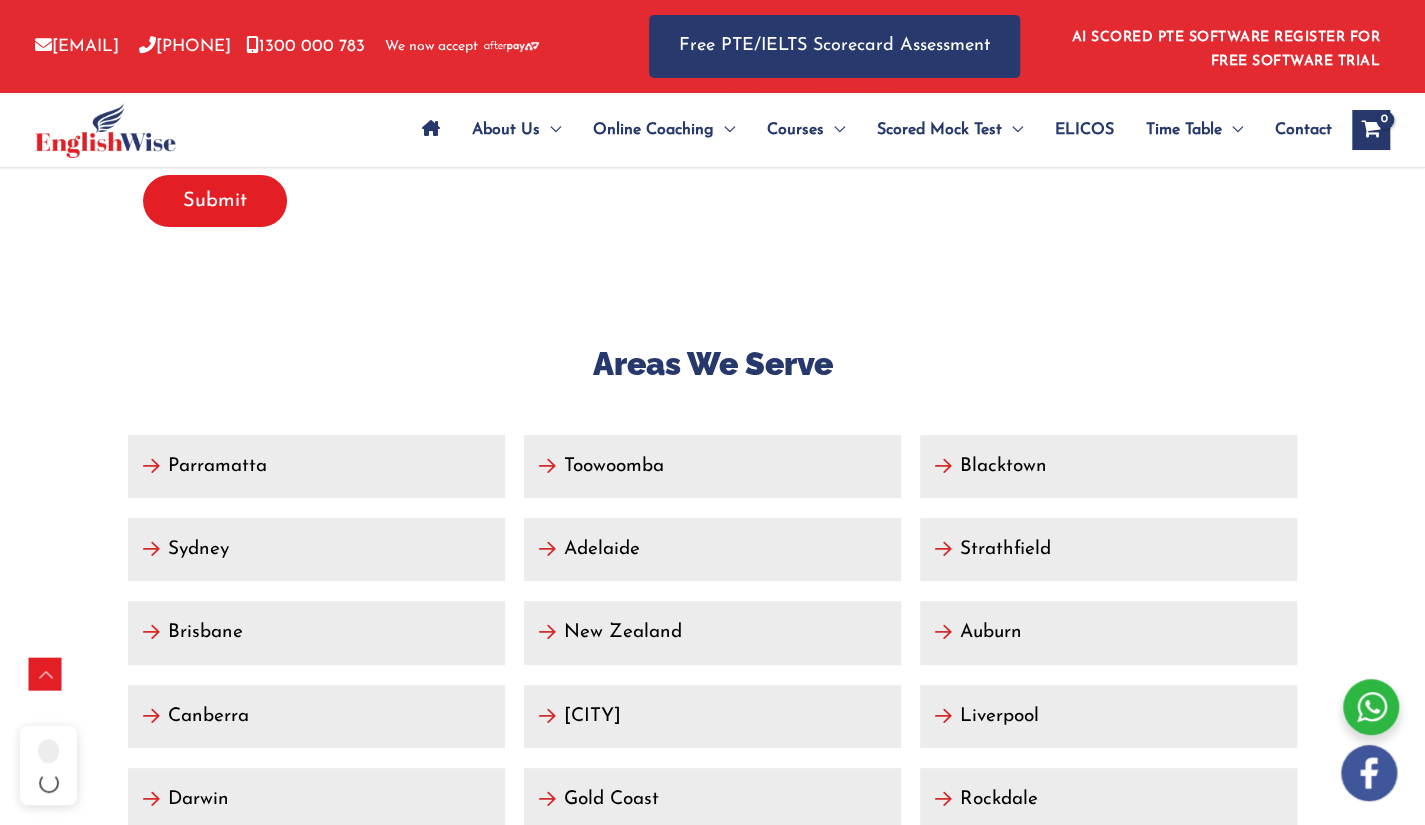 scroll, scrollTop: 8637, scrollLeft: 0, axis: vertical 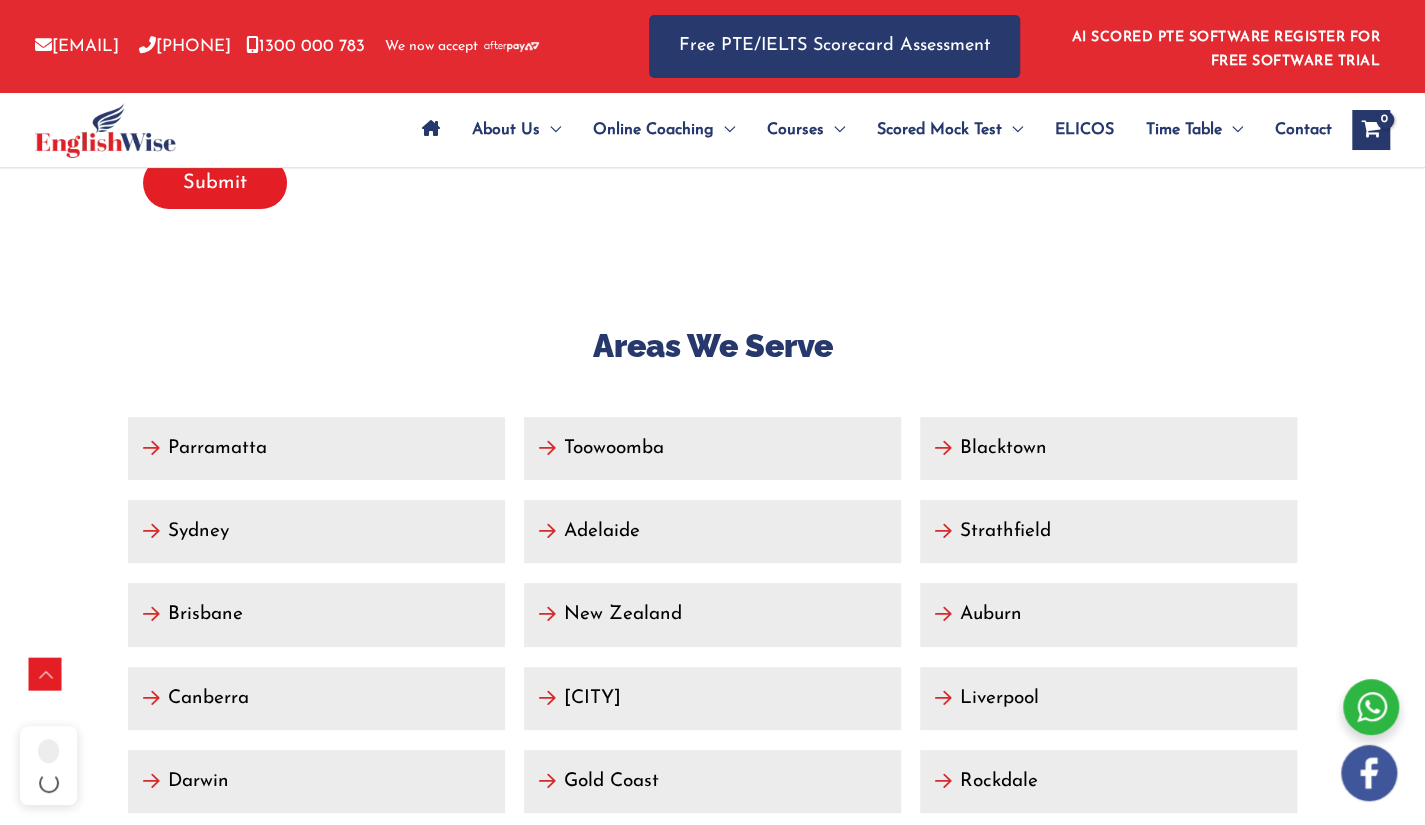 click on "PTE Coaching Classes in Sydney Improve your English skills and obtain the confidence you need to succeed with the professional teachers at English Wise. Your results measure our success! is now available. Call Now Register 30000+ Successful Students Fixed Pricing Flexible Timetables Free Trial Classes Online Support AI-Based PTE Portal Your Best Choice for Online & Offline PTE Classes in Sydney Searching for the best PTE coaching classes in Sydney? You’ve come to the right place. The PTE exam is a globally recognised English language proficiency test accepted by over 90% of Australian universities. It is taken by international students who want to study in Australia or elsewhere. The exam assesses your ability to communicate in English and helps you improve your skills in reading comprehension, writing, speaking, listening and understanding the content of an academic text. Register What You Get At EnglishWise Sydney PROPER COMPUTER LAB FOR practicing Mock tests in Real exam environment" at bounding box center [712, -3696] 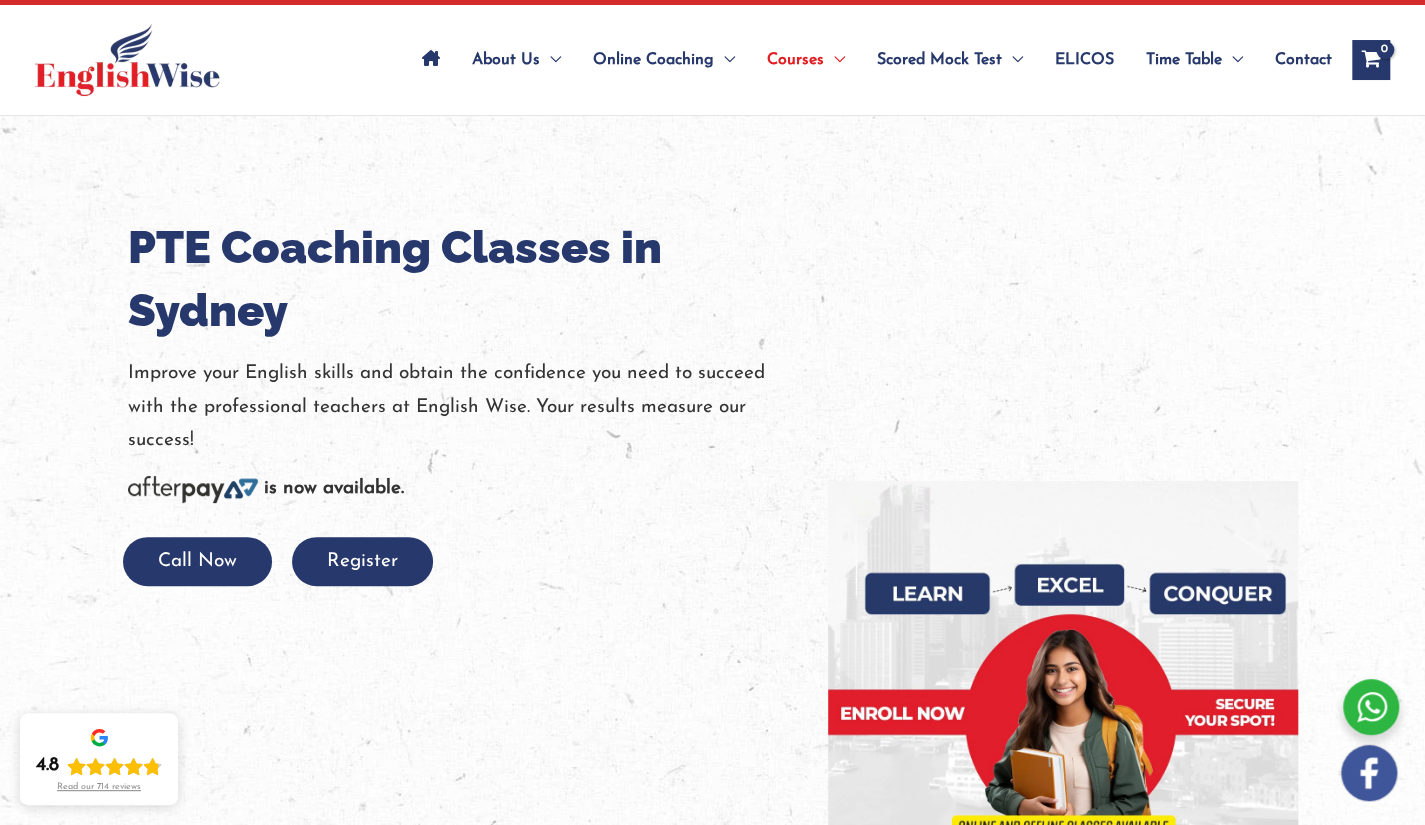 scroll, scrollTop: 0, scrollLeft: 0, axis: both 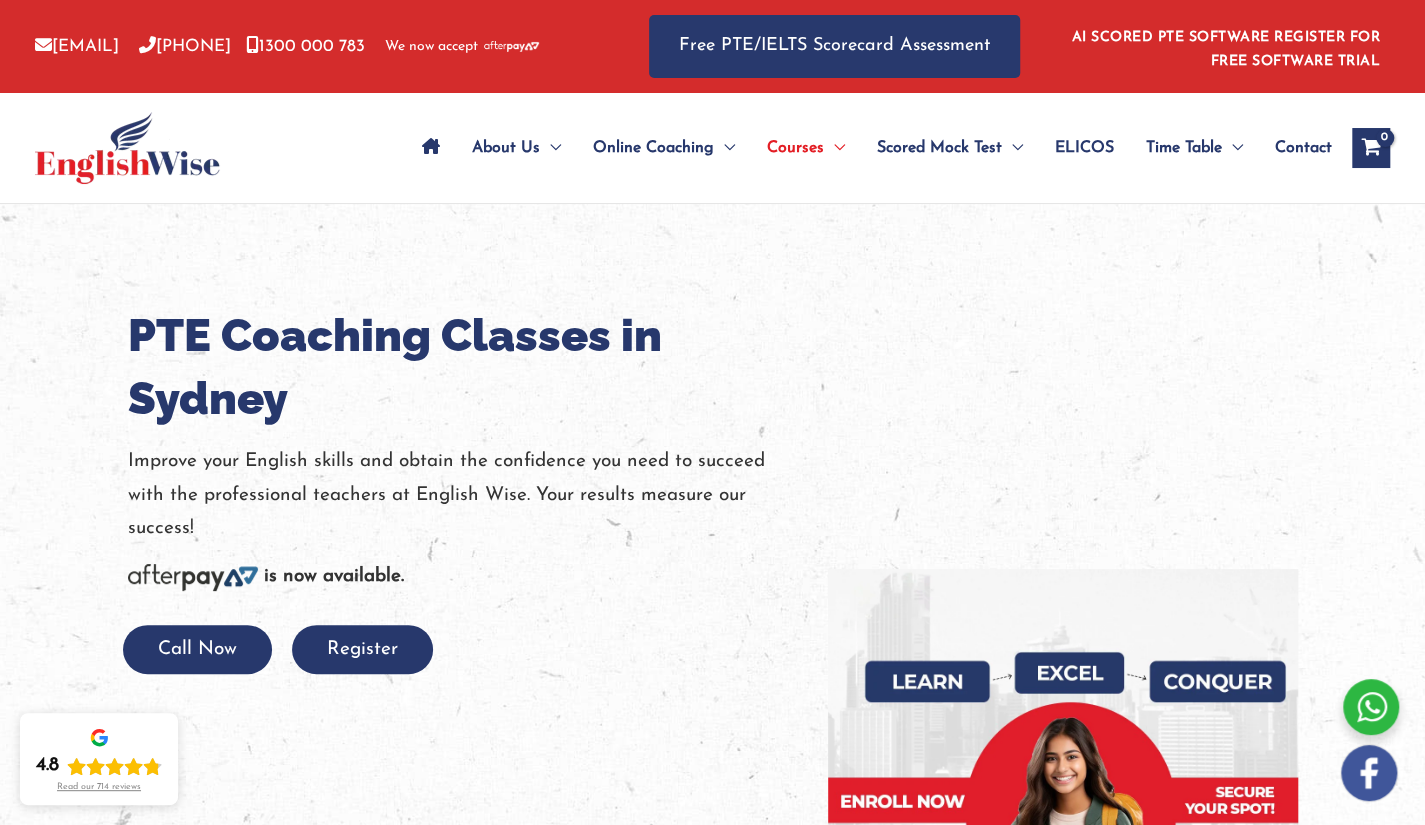drag, startPoint x: 1439, startPoint y: 529, endPoint x: 1439, endPoint y: -28, distance: 557 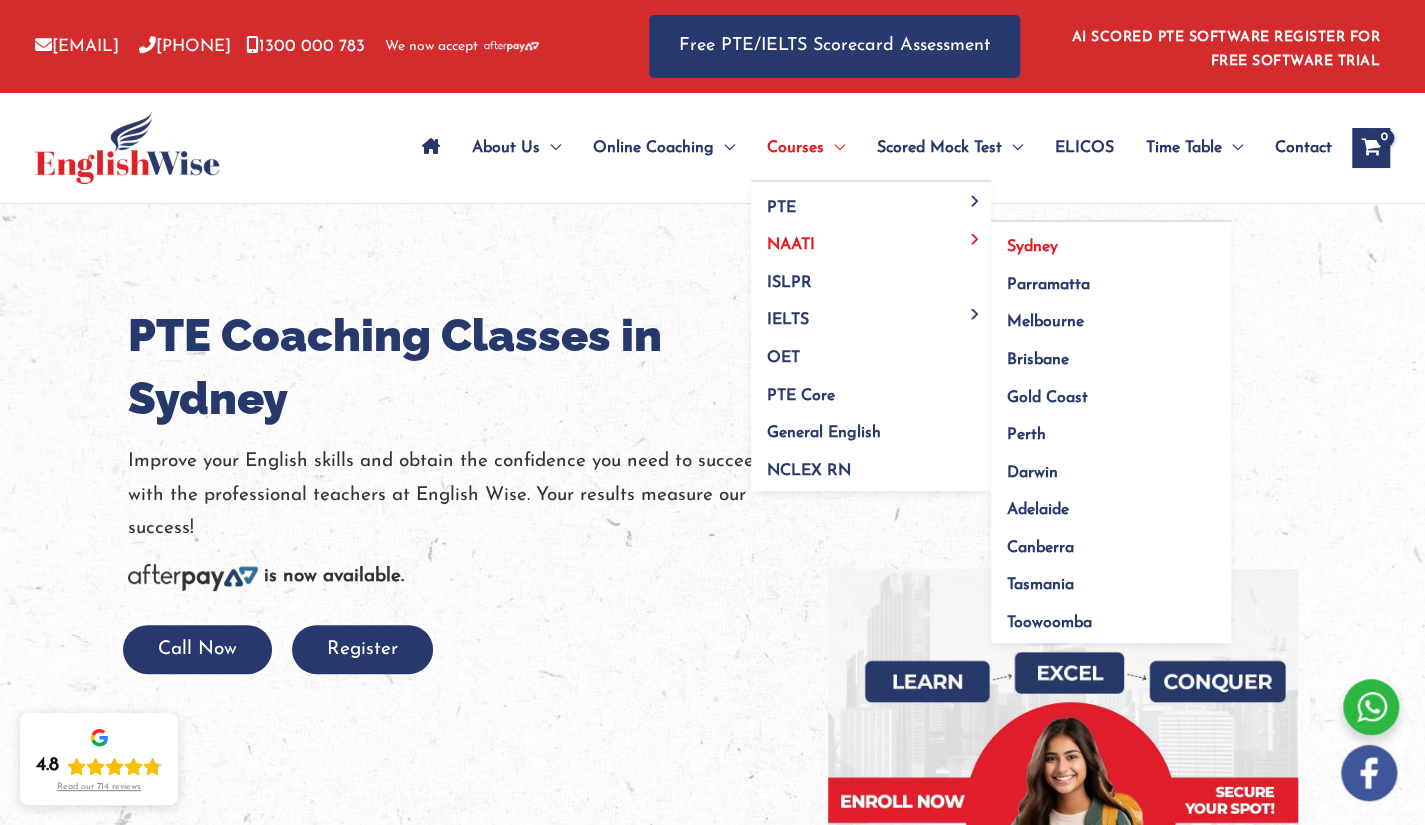 click on "Sydney" at bounding box center (1032, 247) 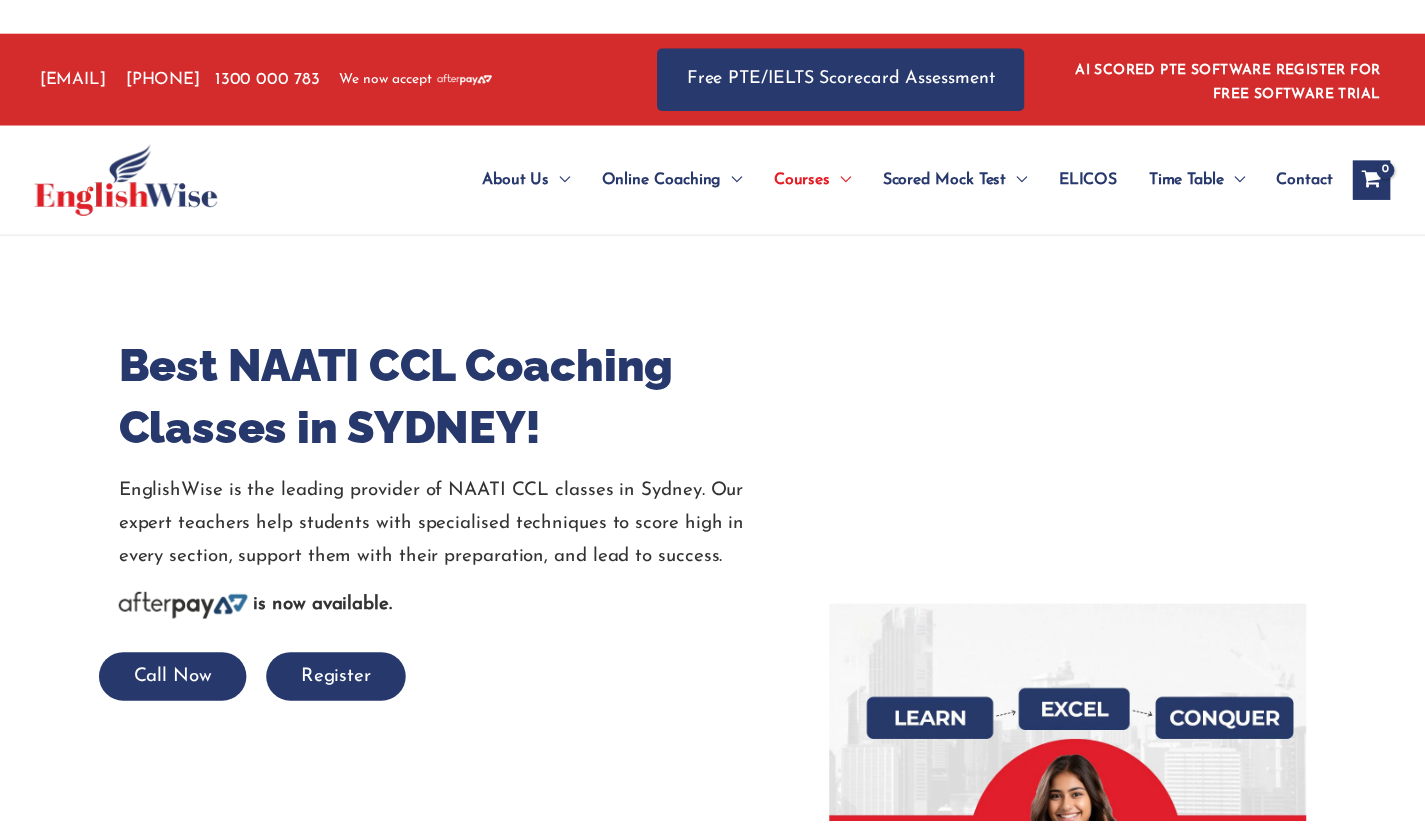 scroll, scrollTop: 0, scrollLeft: 0, axis: both 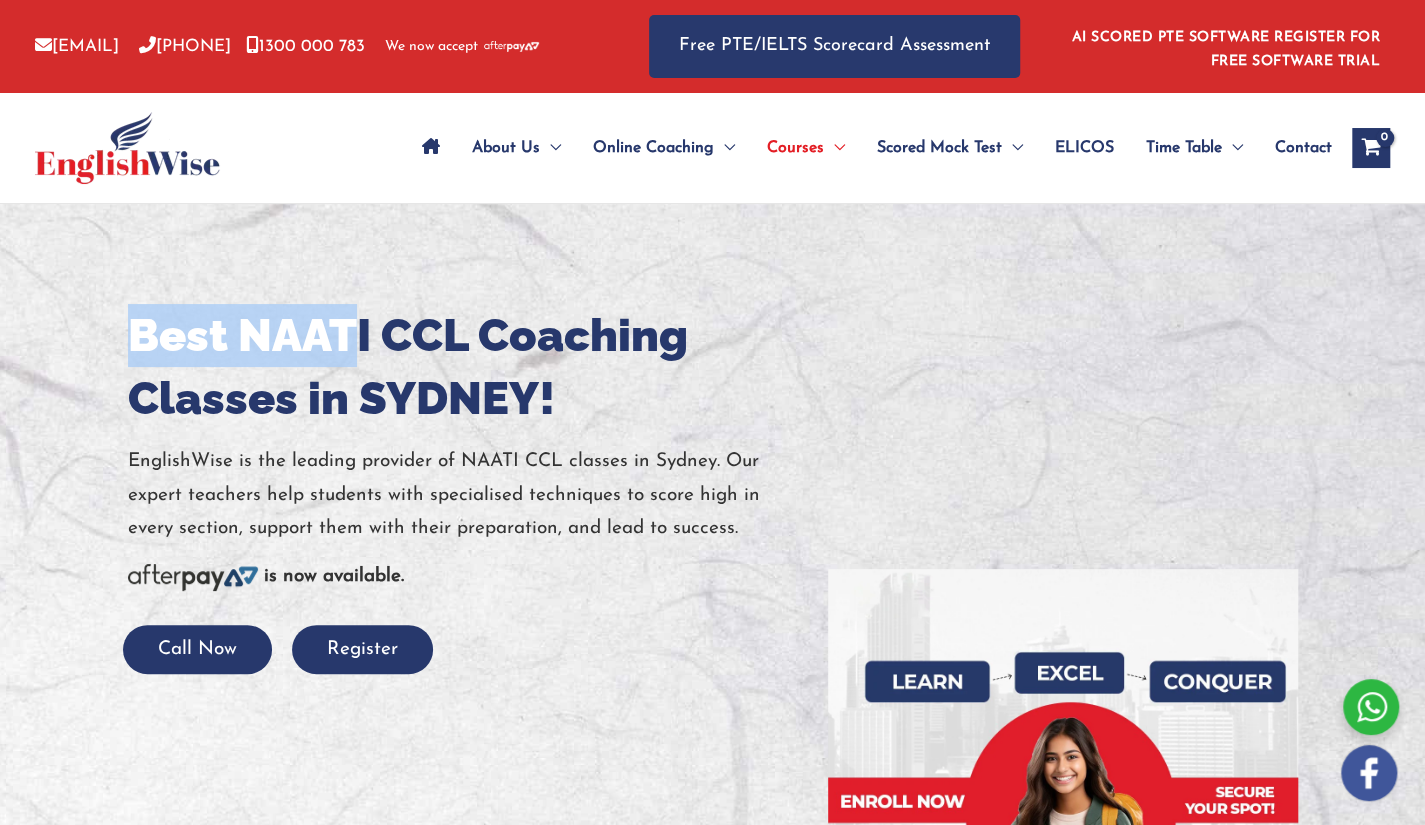 drag, startPoint x: 126, startPoint y: 361, endPoint x: 542, endPoint y: 366, distance: 416.03006 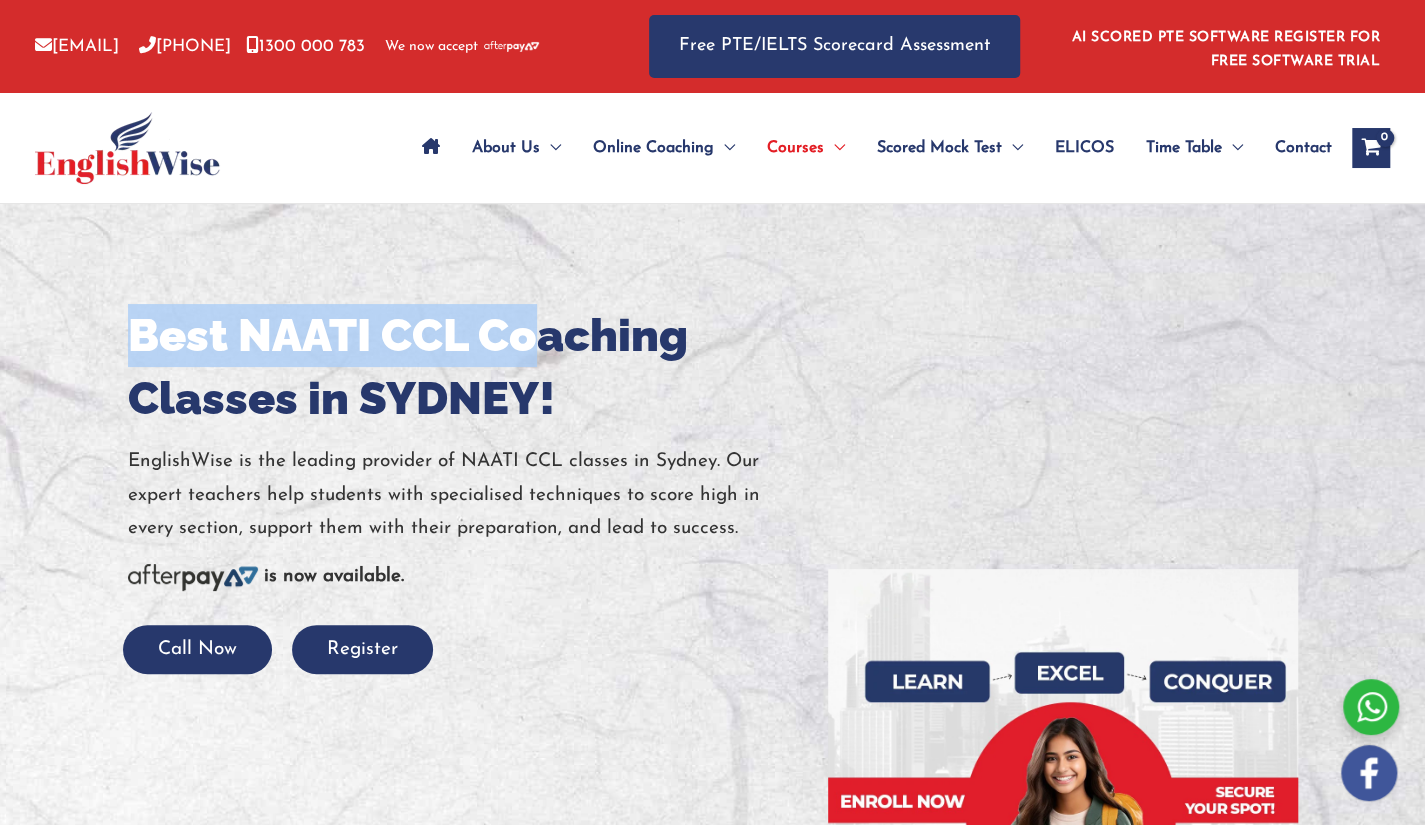 click on "Best NAATI CCL Coaching Classes in SYDNEY!" at bounding box center [463, 367] 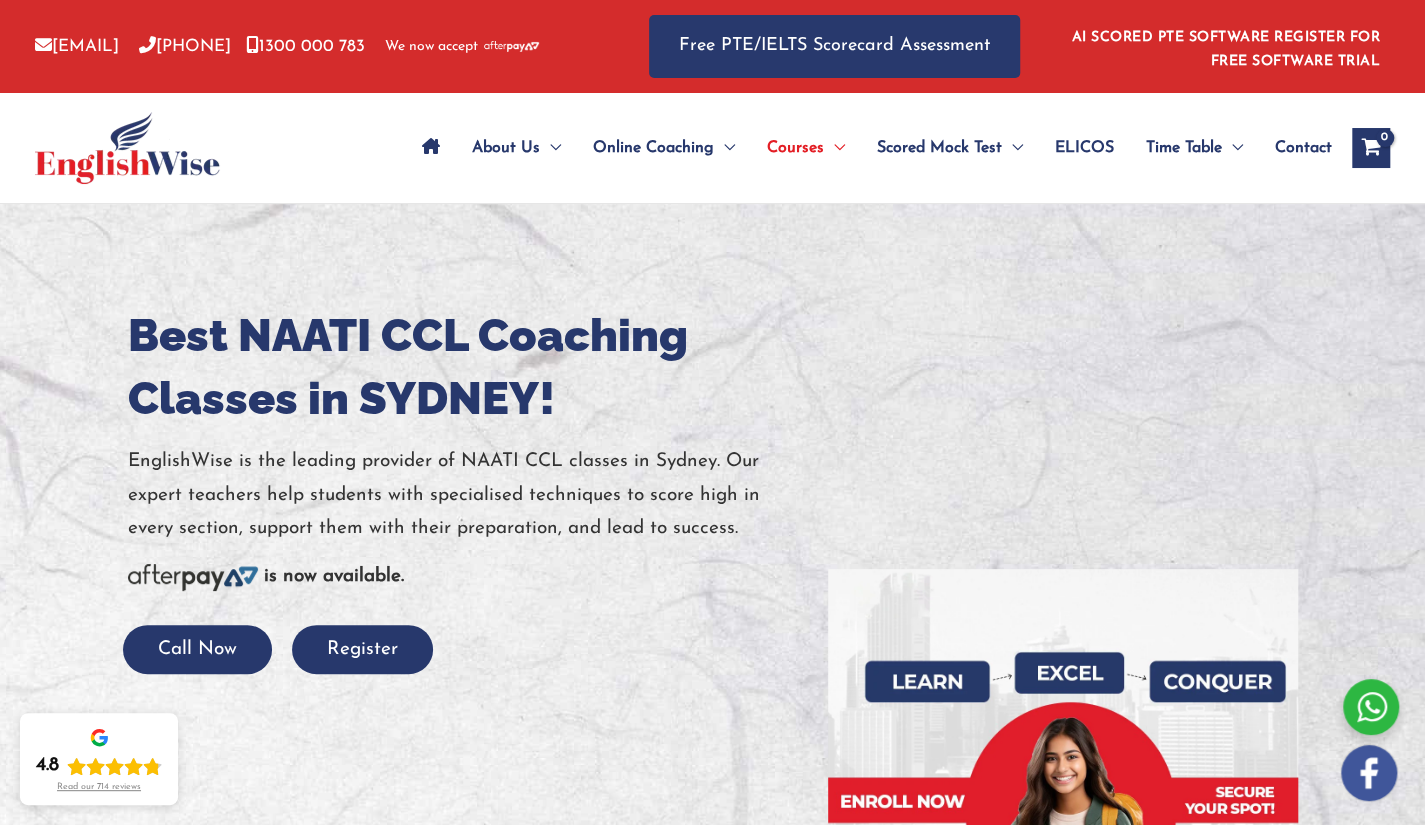 click at bounding box center [712, 671] 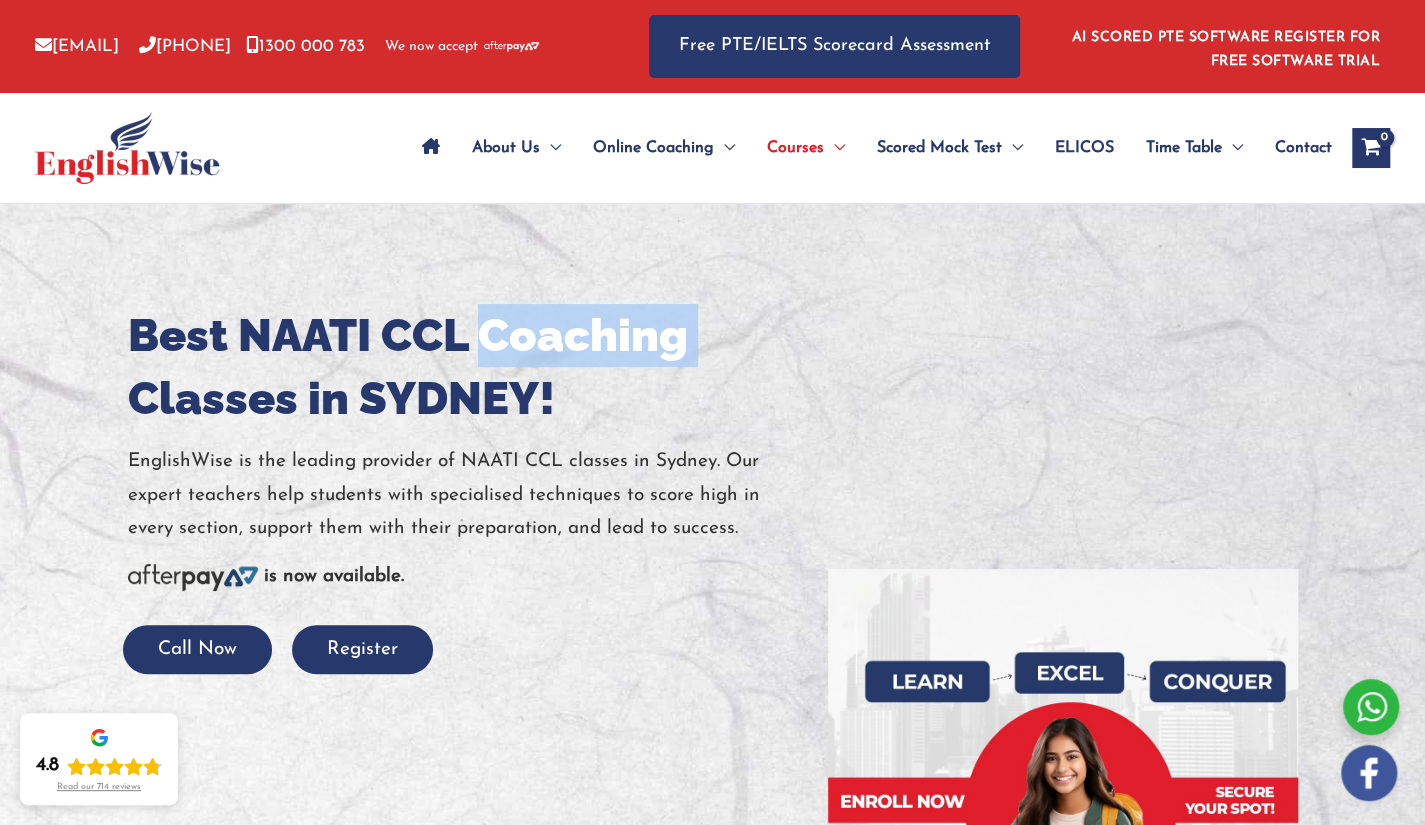 click on "Best NAATI CCL Coaching Classes in SYDNEY!" at bounding box center (463, 367) 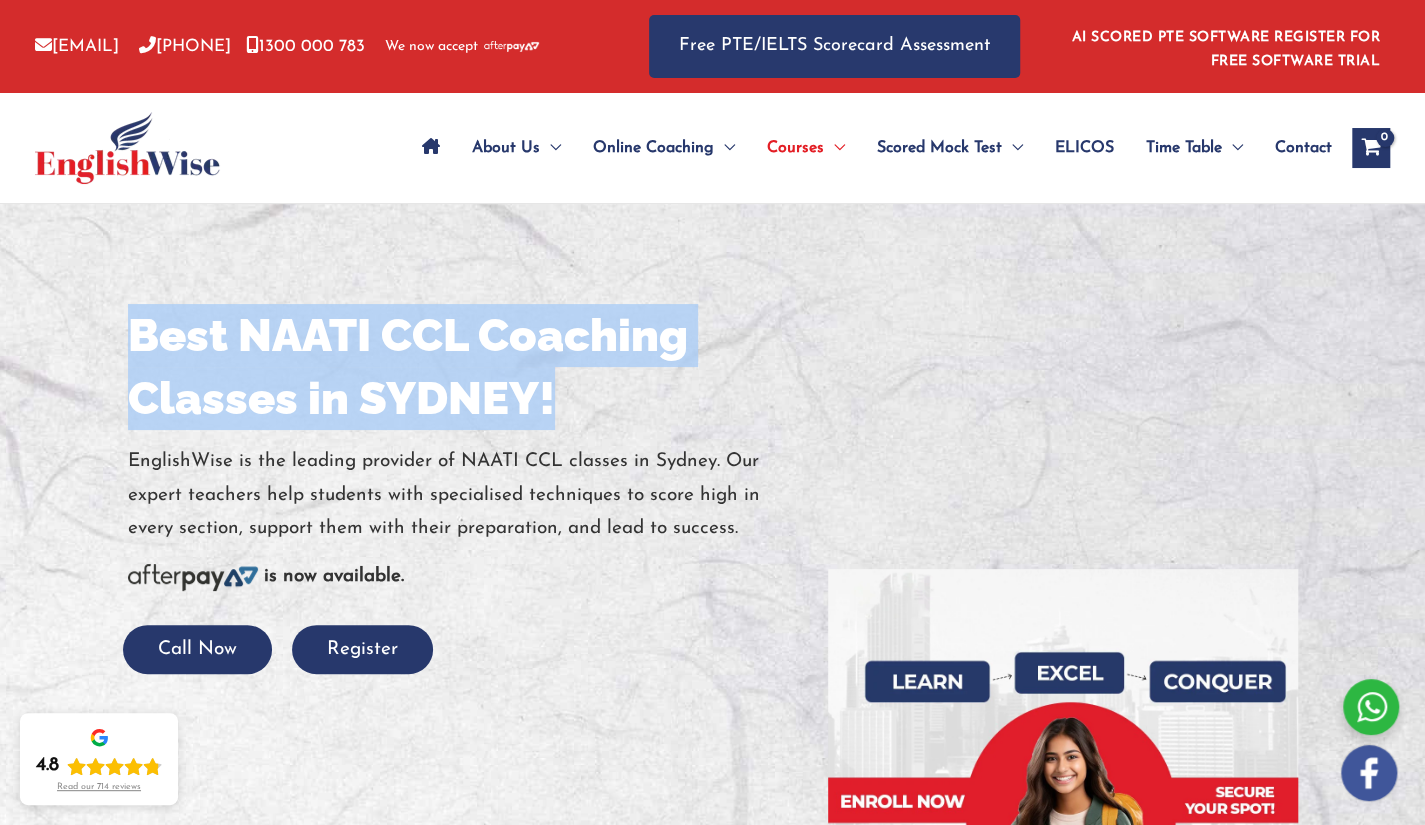 click on "Best NAATI CCL Coaching Classes in SYDNEY!" at bounding box center (463, 367) 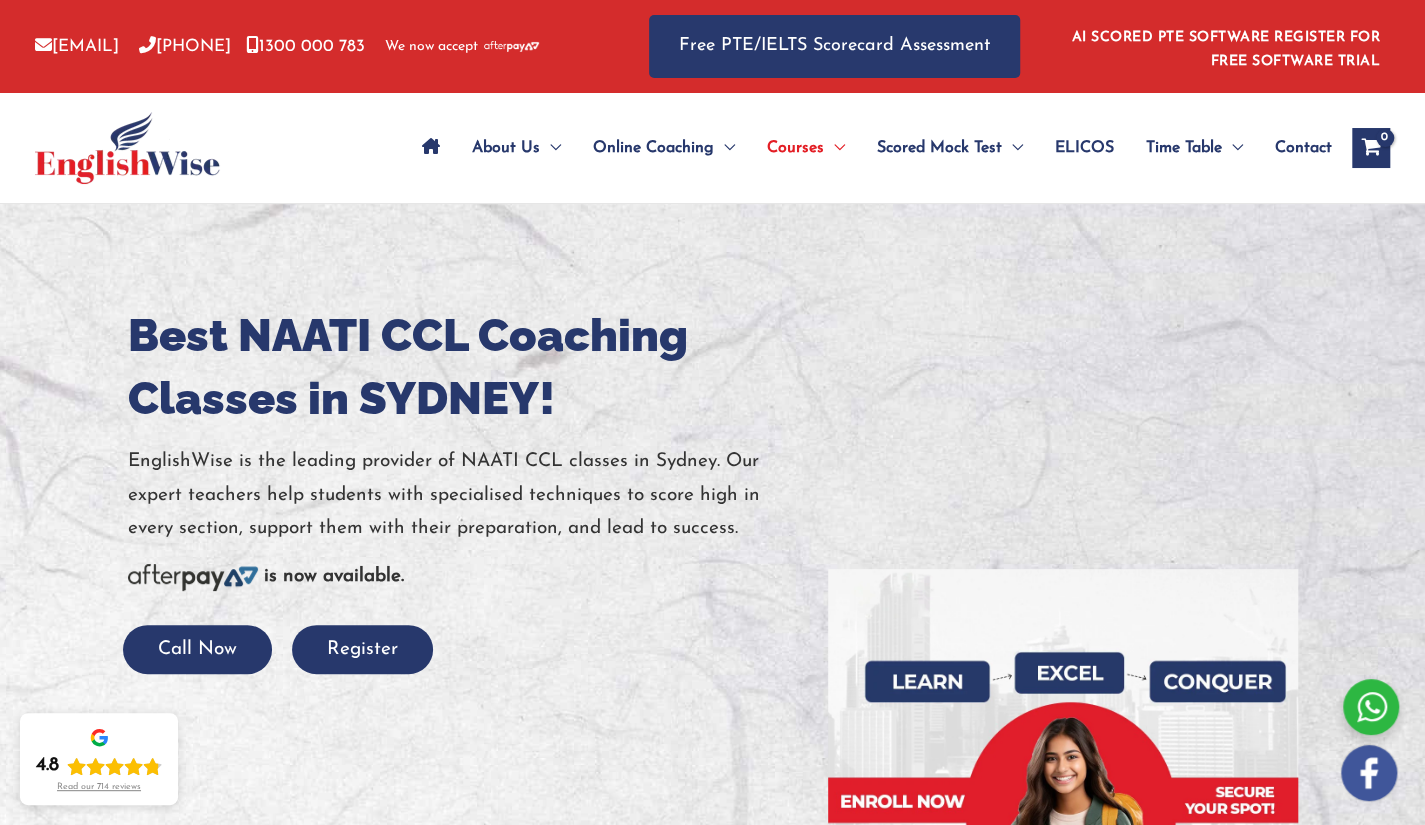 click on "EnglishWise is the leading provider of NAATI CCL classes in Sydney. Our expert teachers help students with specialised techniques to score high in every section, support them with their preparation, and lead to success." at bounding box center (463, 495) 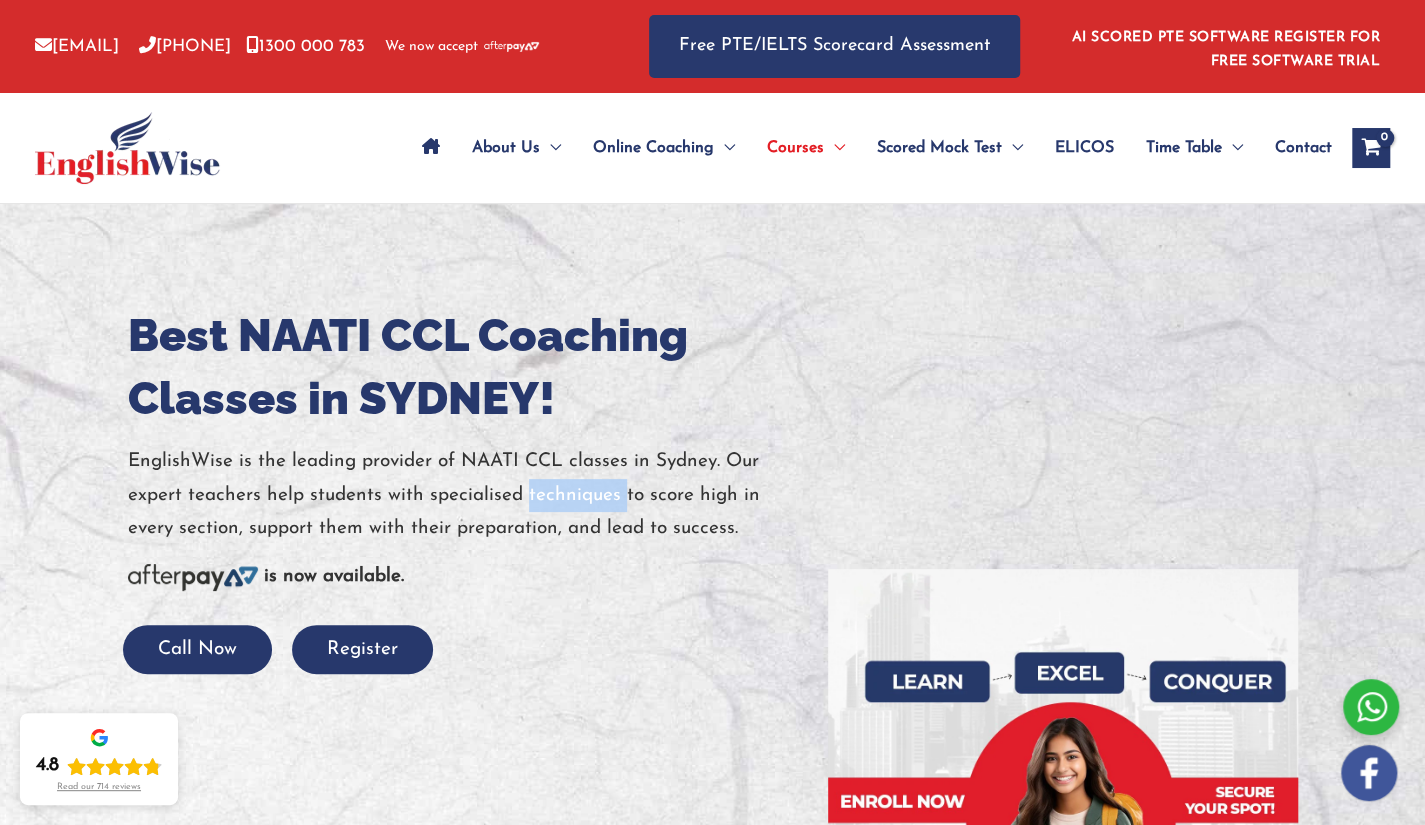 click on "EnglishWise is the leading provider of NAATI CCL classes in Sydney. Our expert teachers help students with specialised techniques to score high in every section, support them with their preparation, and lead to success." at bounding box center (463, 495) 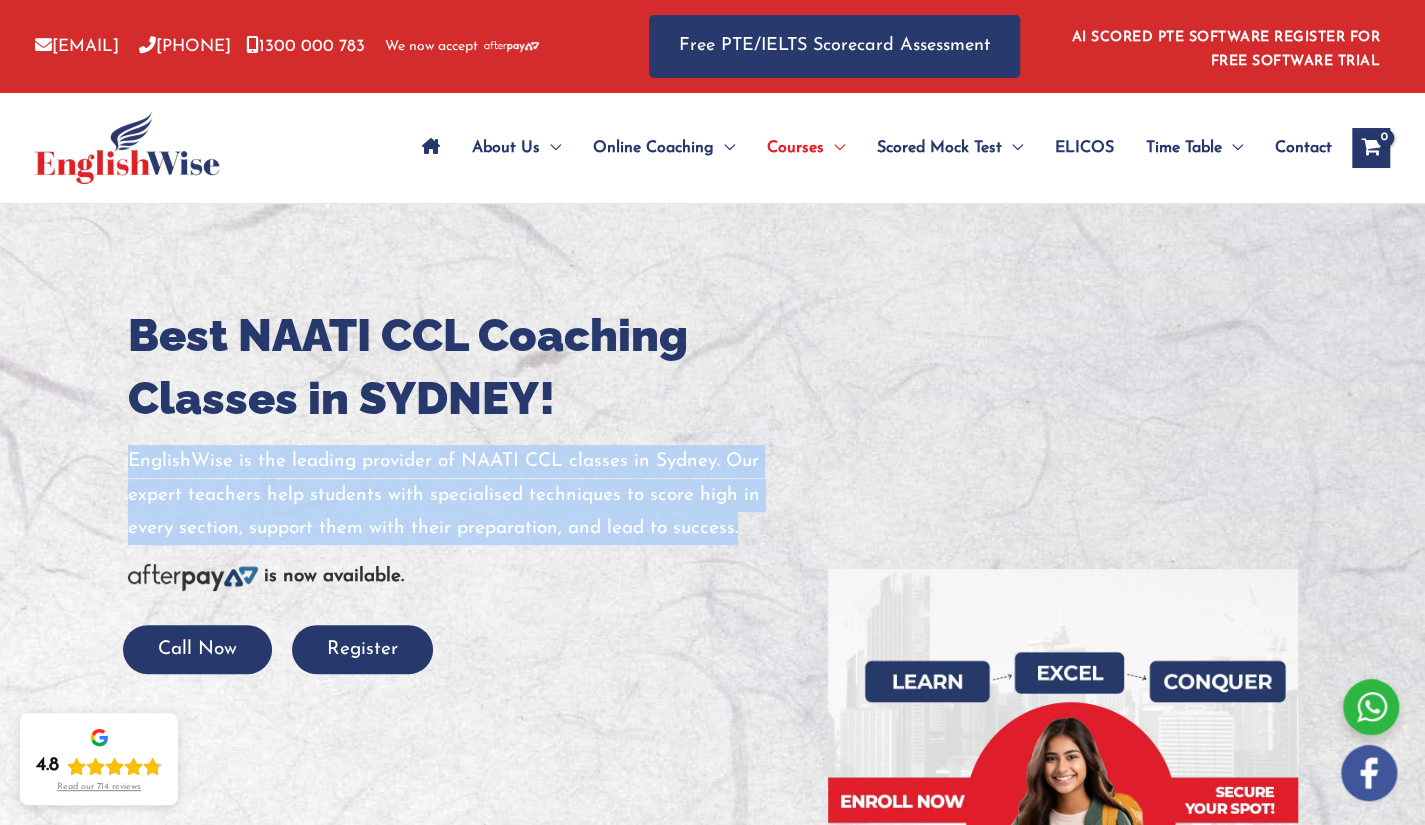 click on "EnglishWise is the leading provider of NAATI CCL classes in Sydney. Our expert teachers help students with specialised techniques to score high in every section, support them with their preparation, and lead to success." at bounding box center (463, 495) 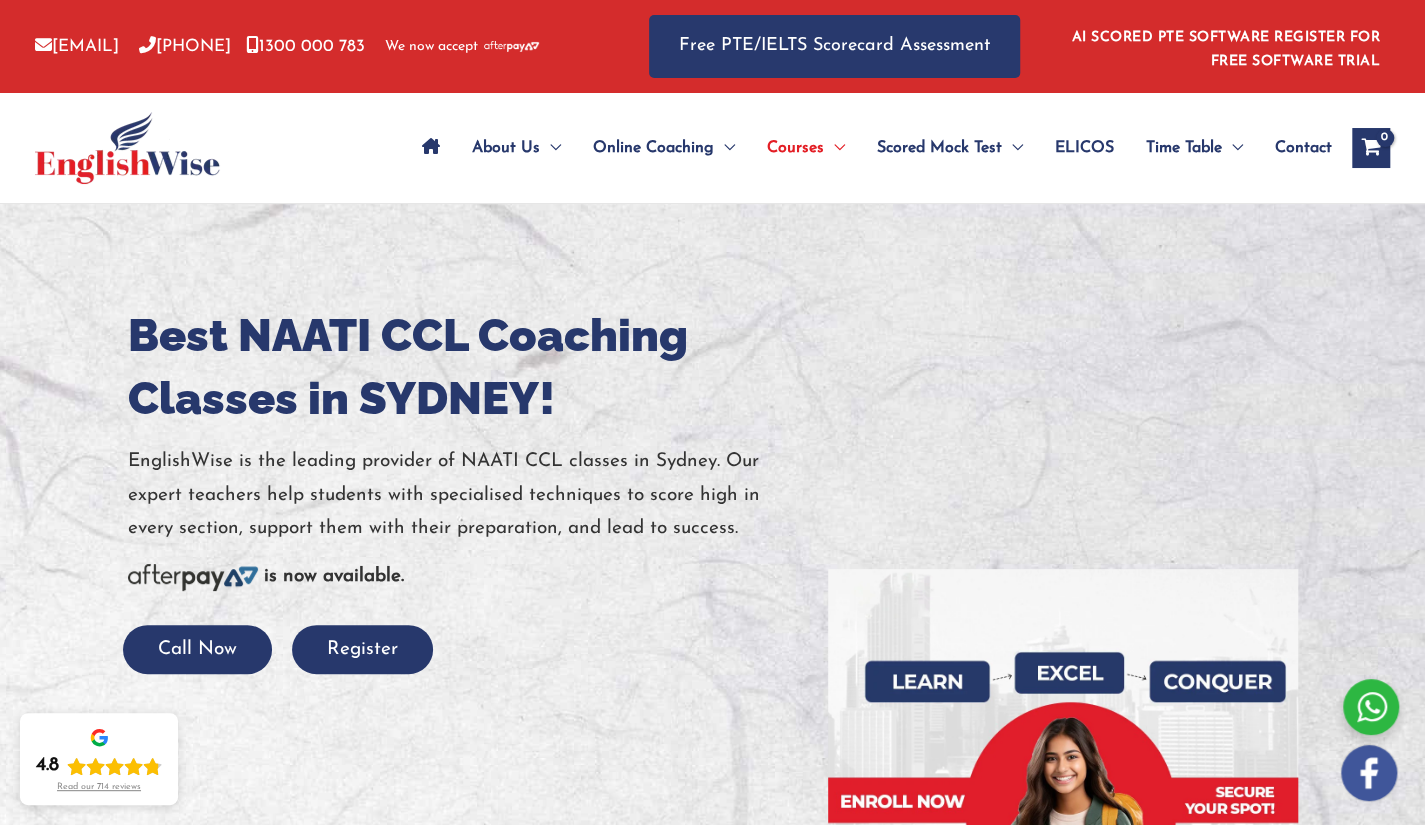 click at bounding box center [463, 437] 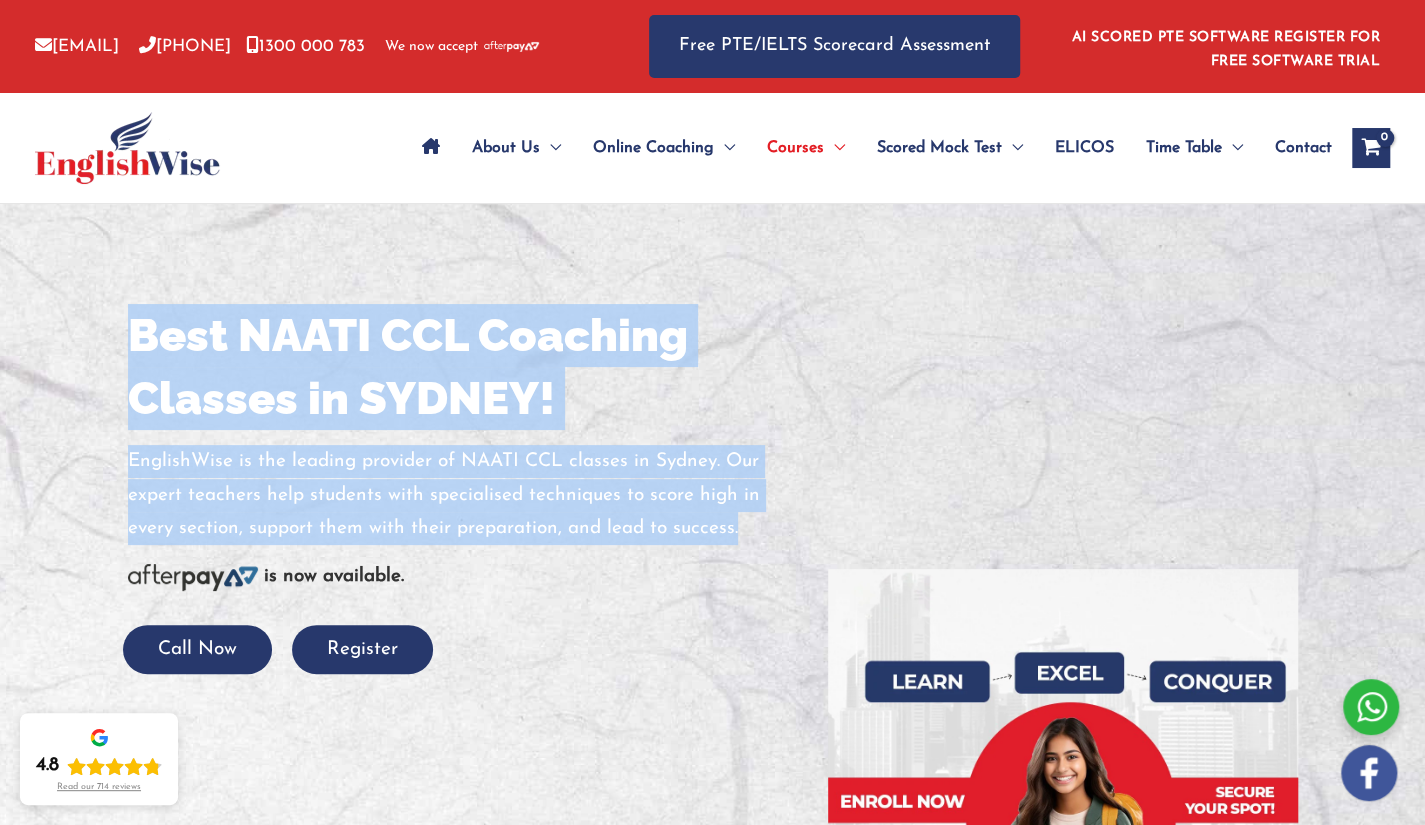 drag, startPoint x: 130, startPoint y: 317, endPoint x: 754, endPoint y: 525, distance: 657.7537 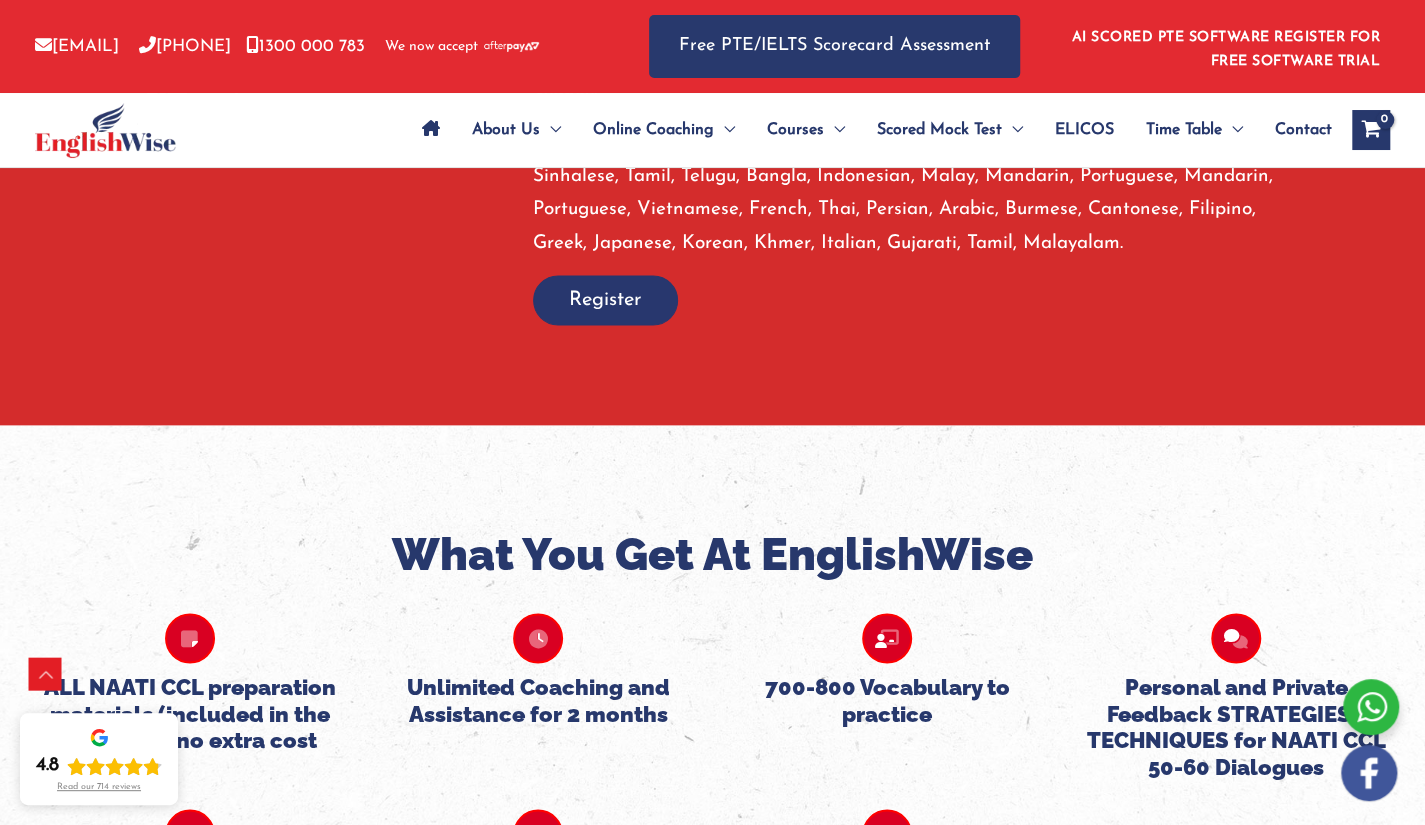 scroll, scrollTop: 1724, scrollLeft: 0, axis: vertical 